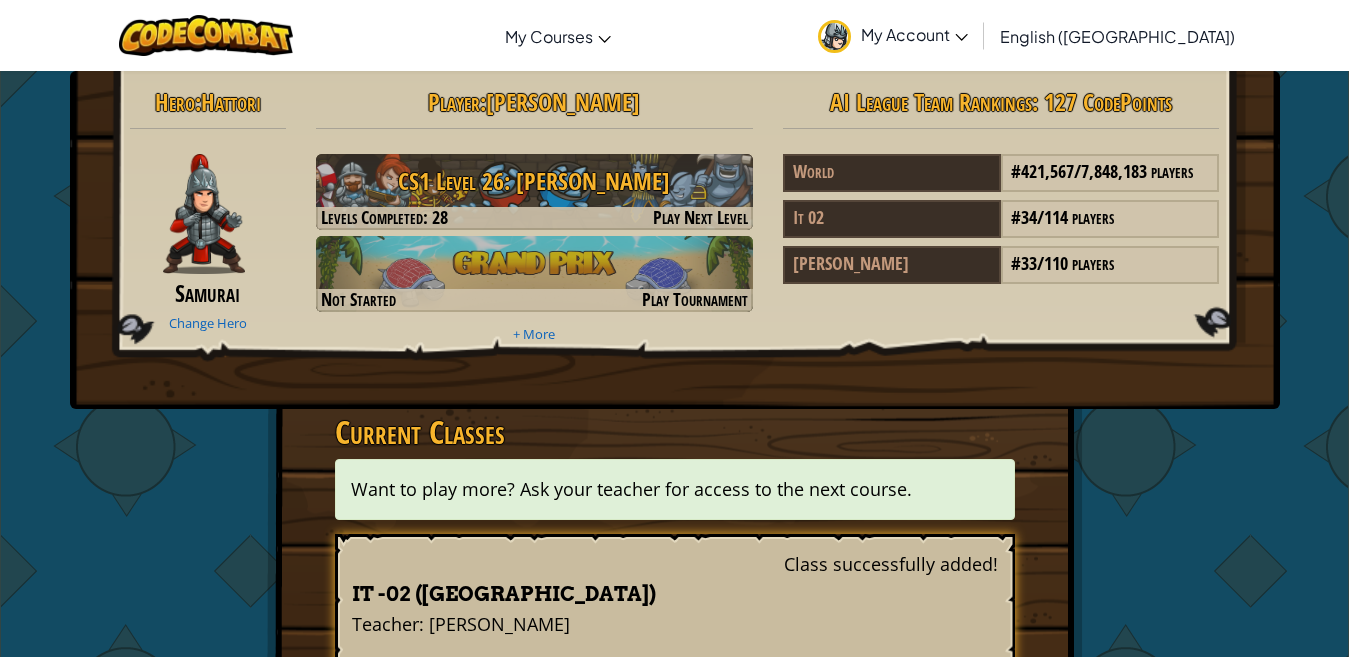scroll, scrollTop: 0, scrollLeft: 0, axis: both 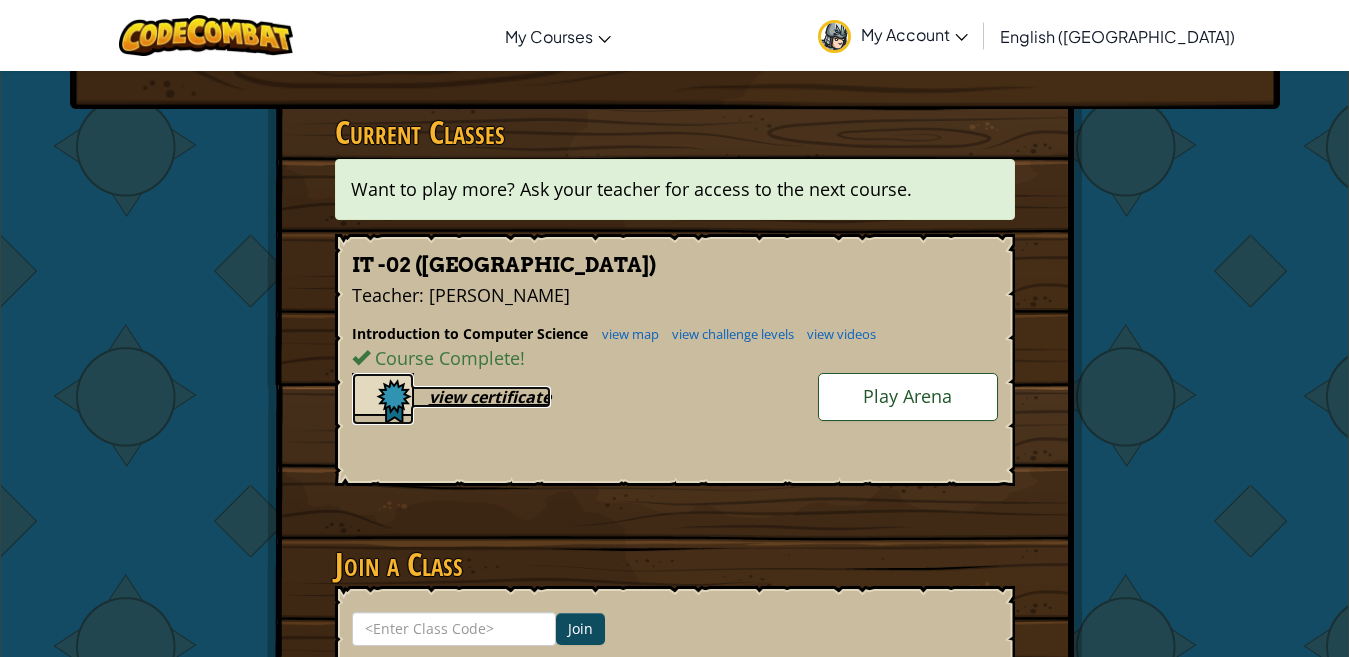 click on "view certificate" at bounding box center (490, 397) 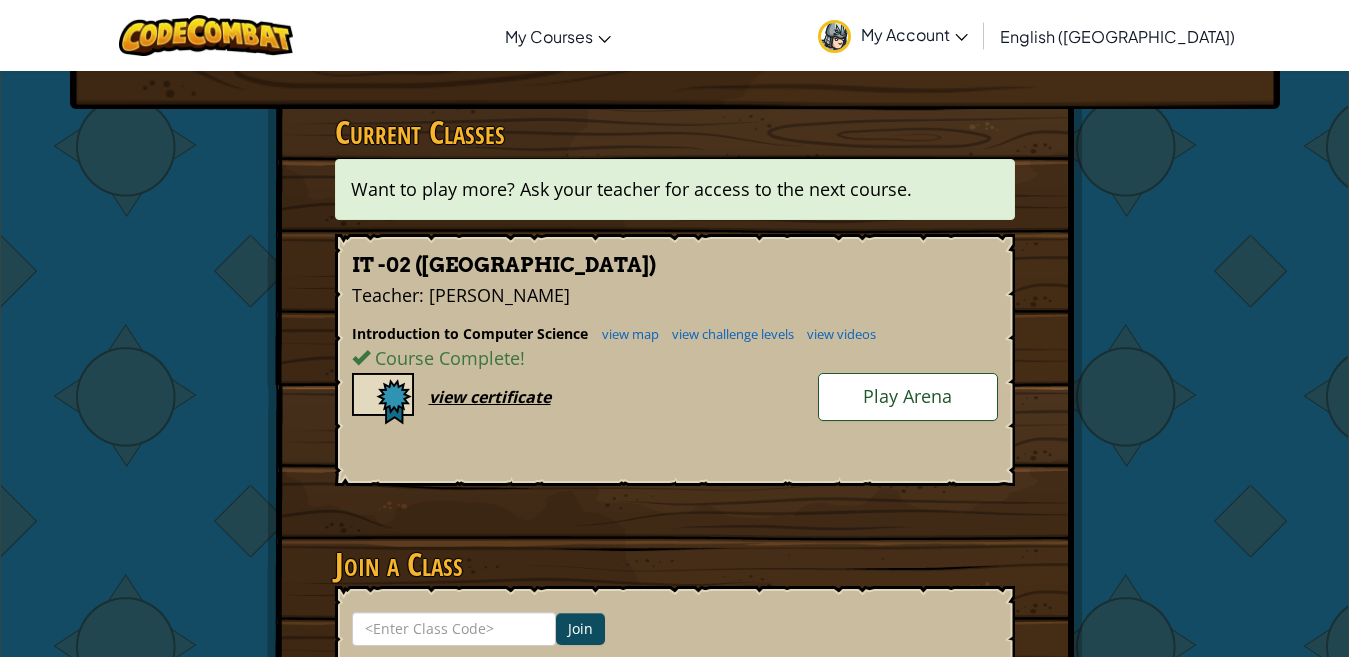 click 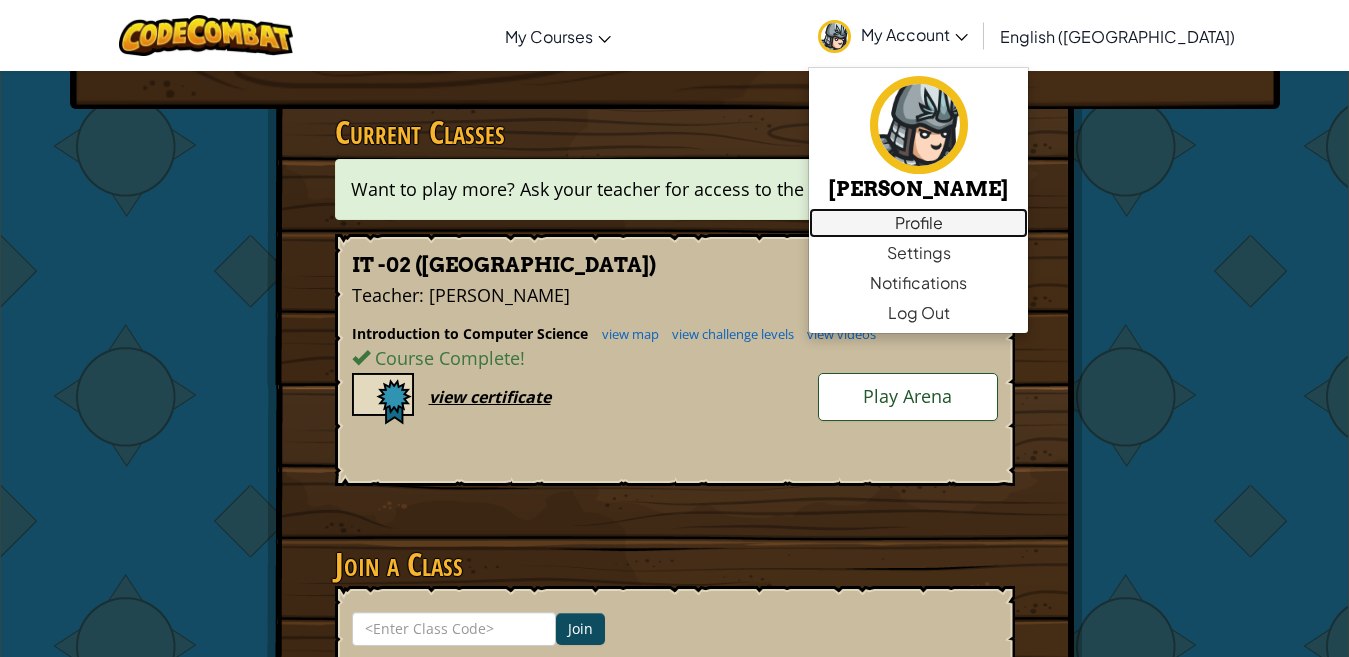 click on "Profile" at bounding box center [918, 223] 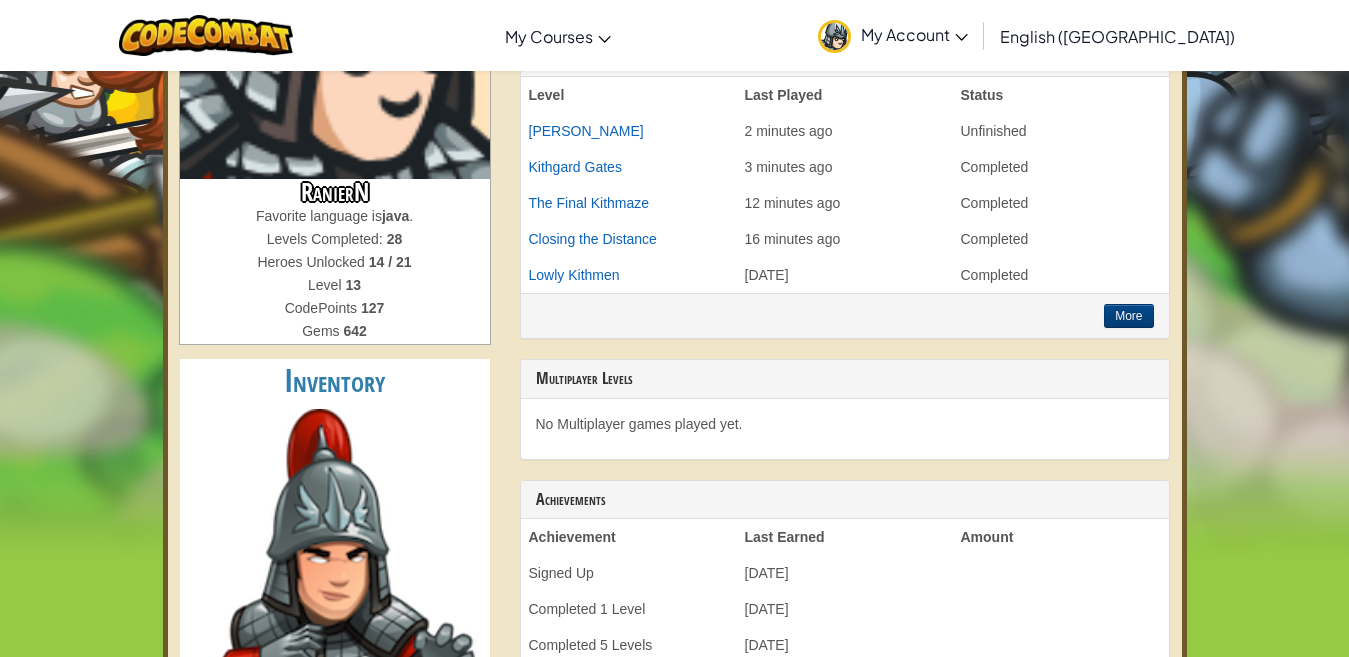 scroll, scrollTop: 300, scrollLeft: 0, axis: vertical 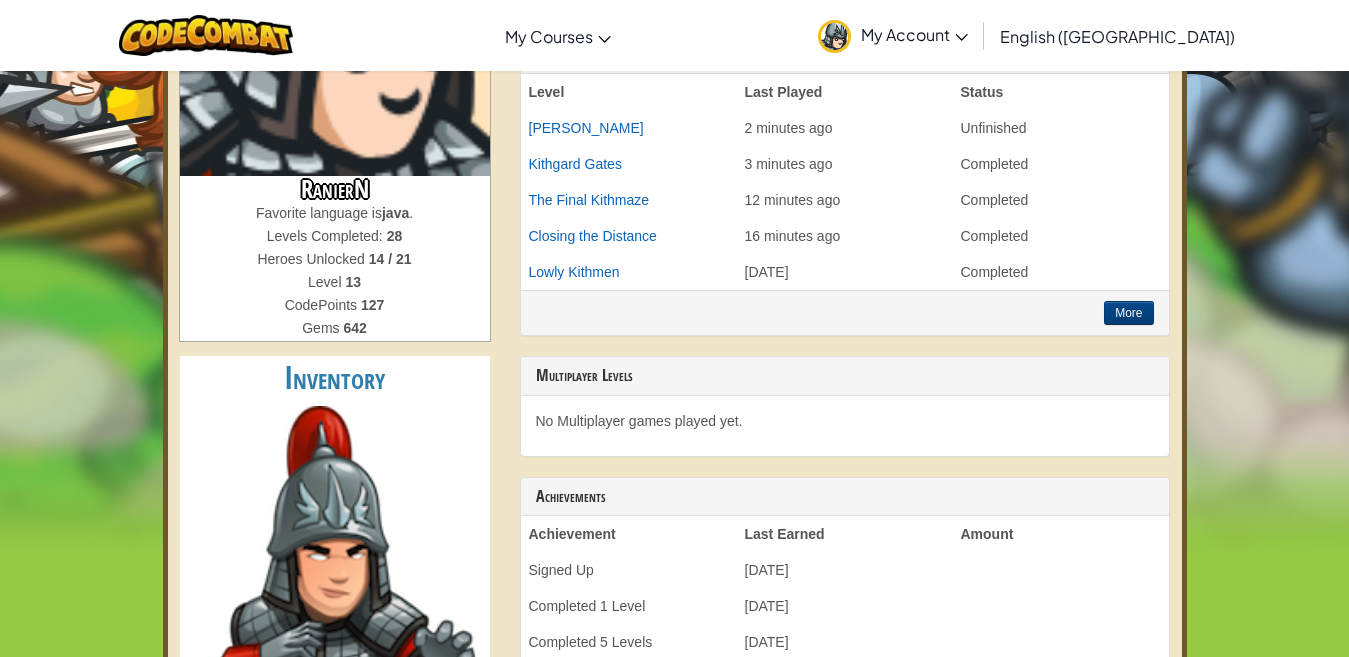 click on "RanierN" at bounding box center [335, 189] 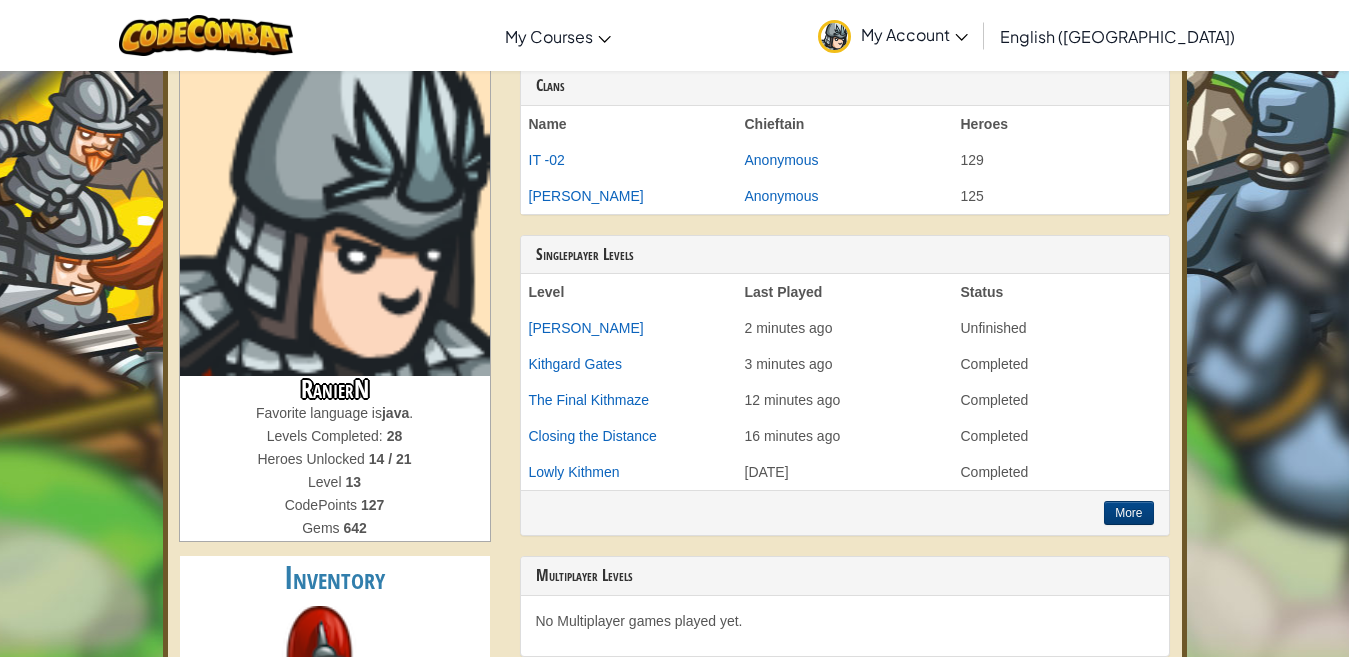 scroll, scrollTop: 0, scrollLeft: 0, axis: both 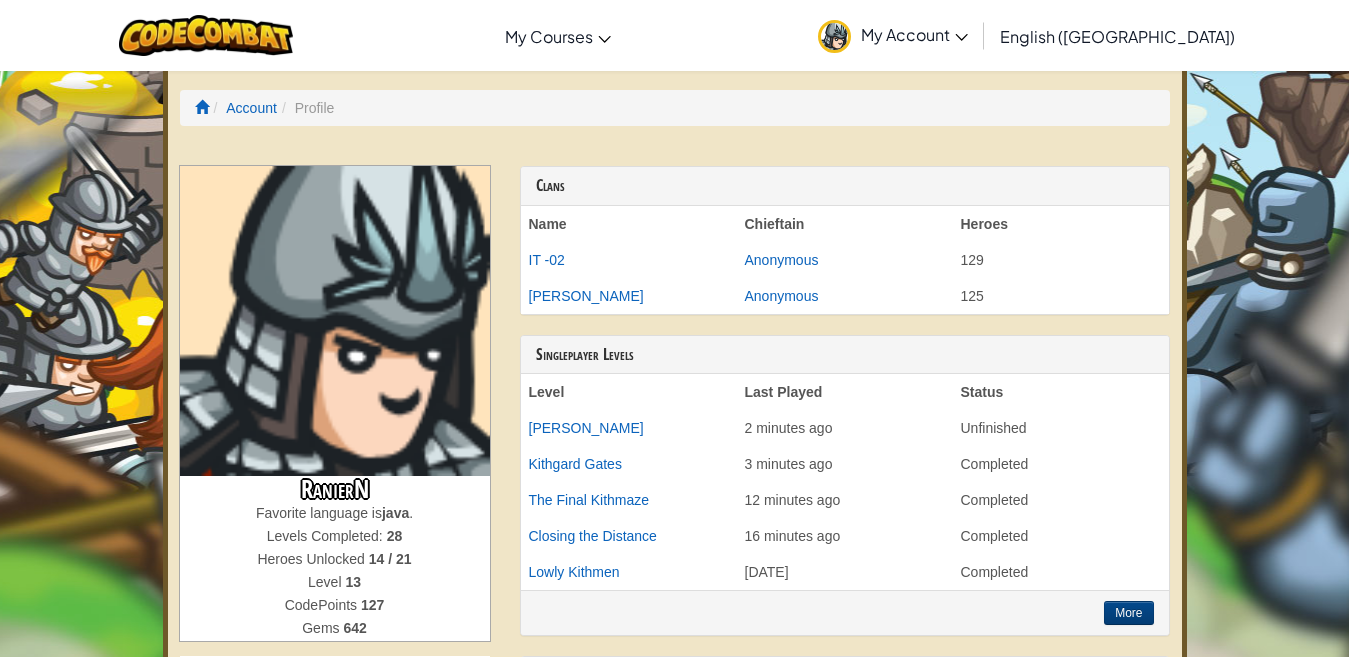 click on "Name" at bounding box center [629, 224] 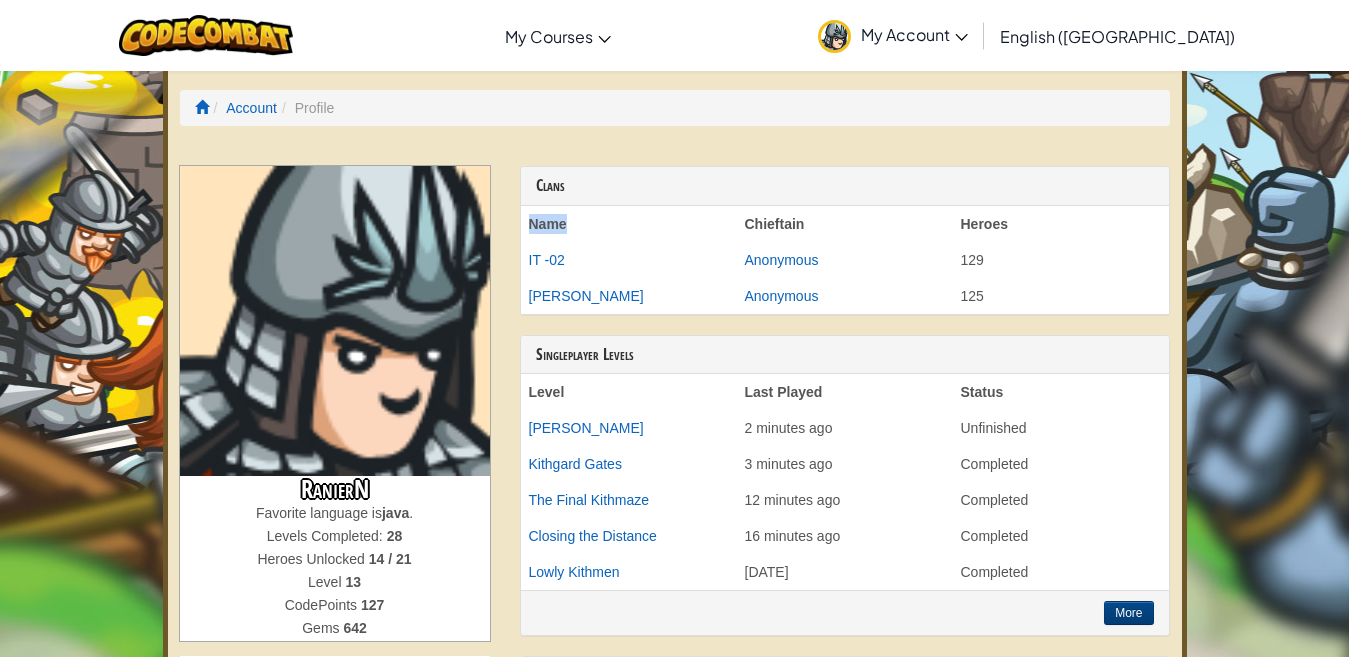 click on "Name" at bounding box center [629, 224] 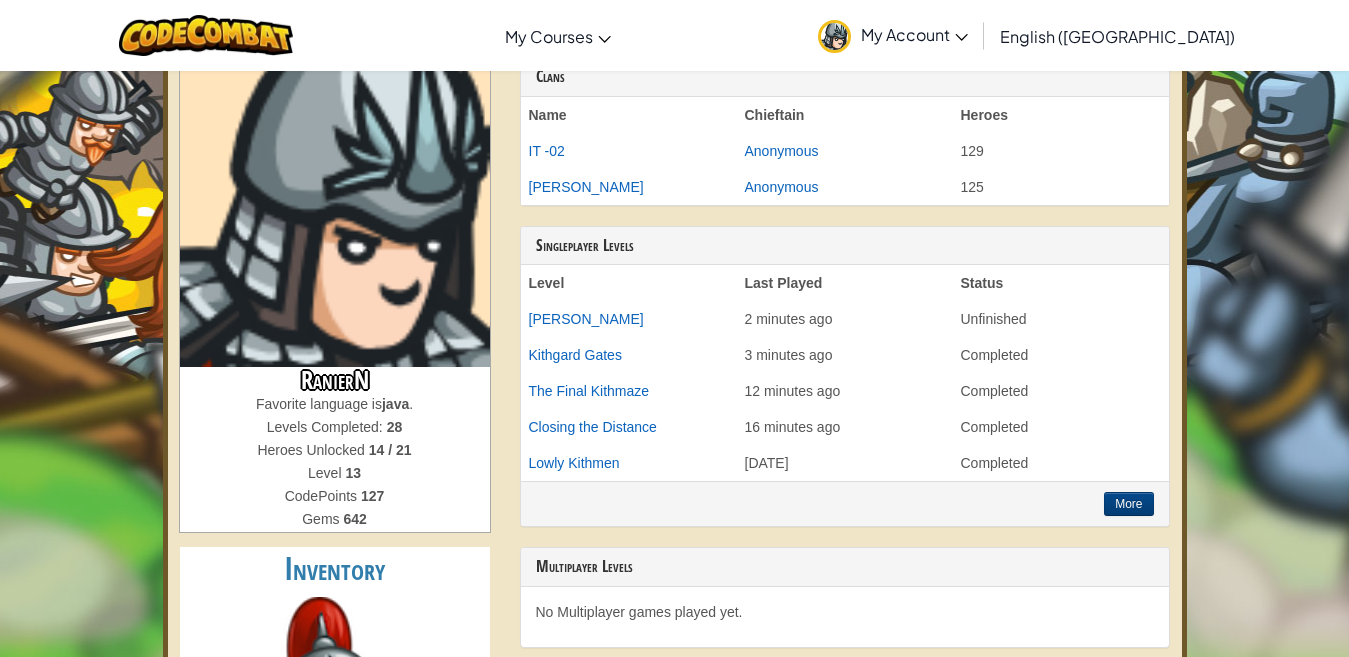 scroll, scrollTop: 0, scrollLeft: 0, axis: both 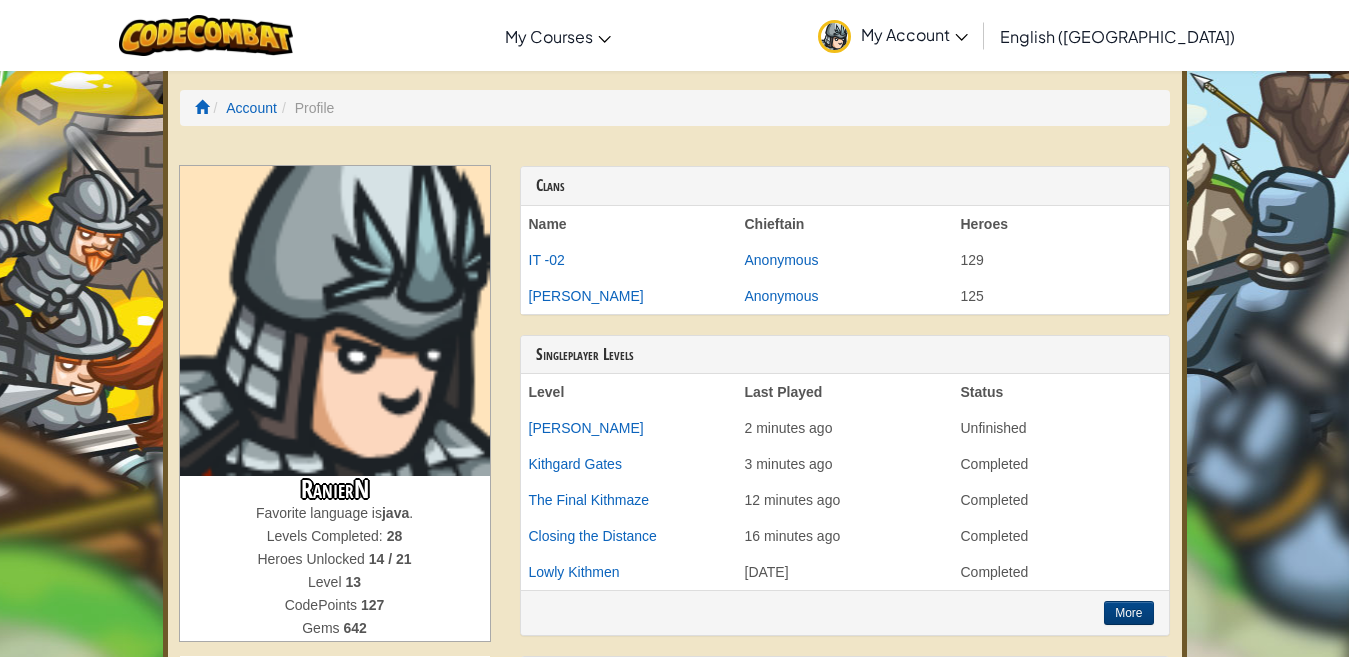 click on "Profile" at bounding box center [305, 108] 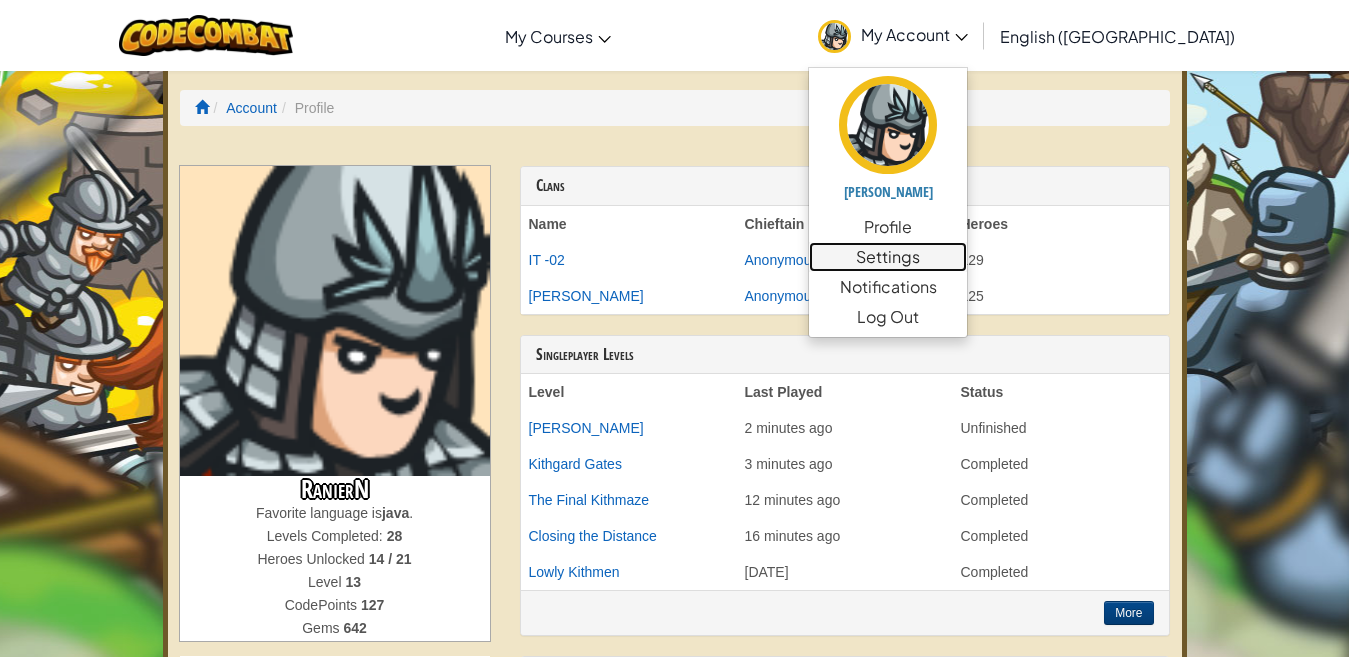 click on "Settings" at bounding box center [888, 257] 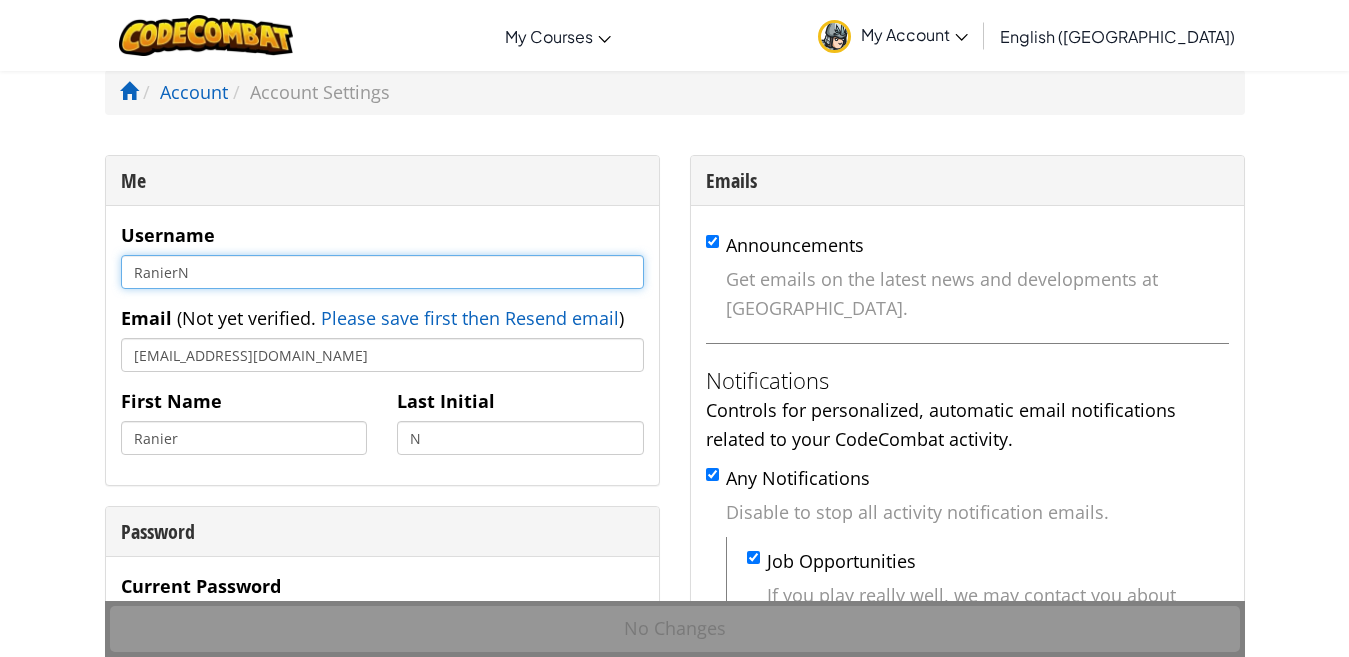 click on "RanierN" at bounding box center (382, 272) 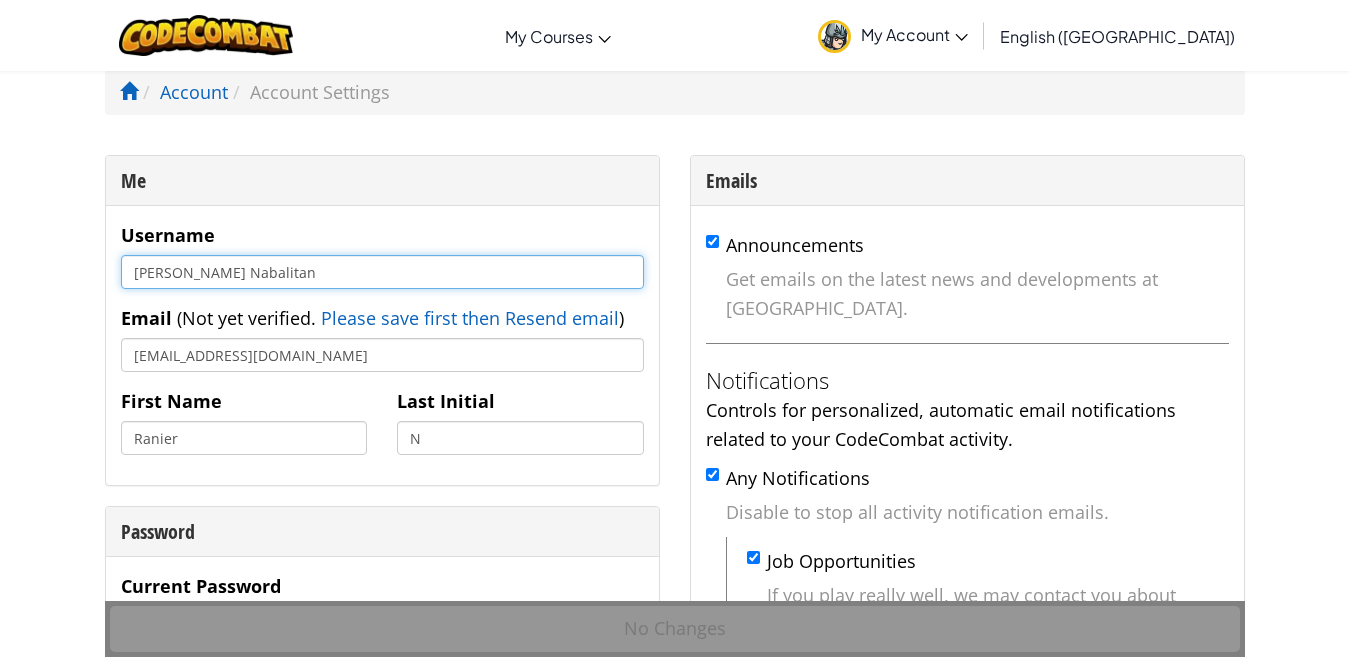 type on "[PERSON_NAME] Nabalitan" 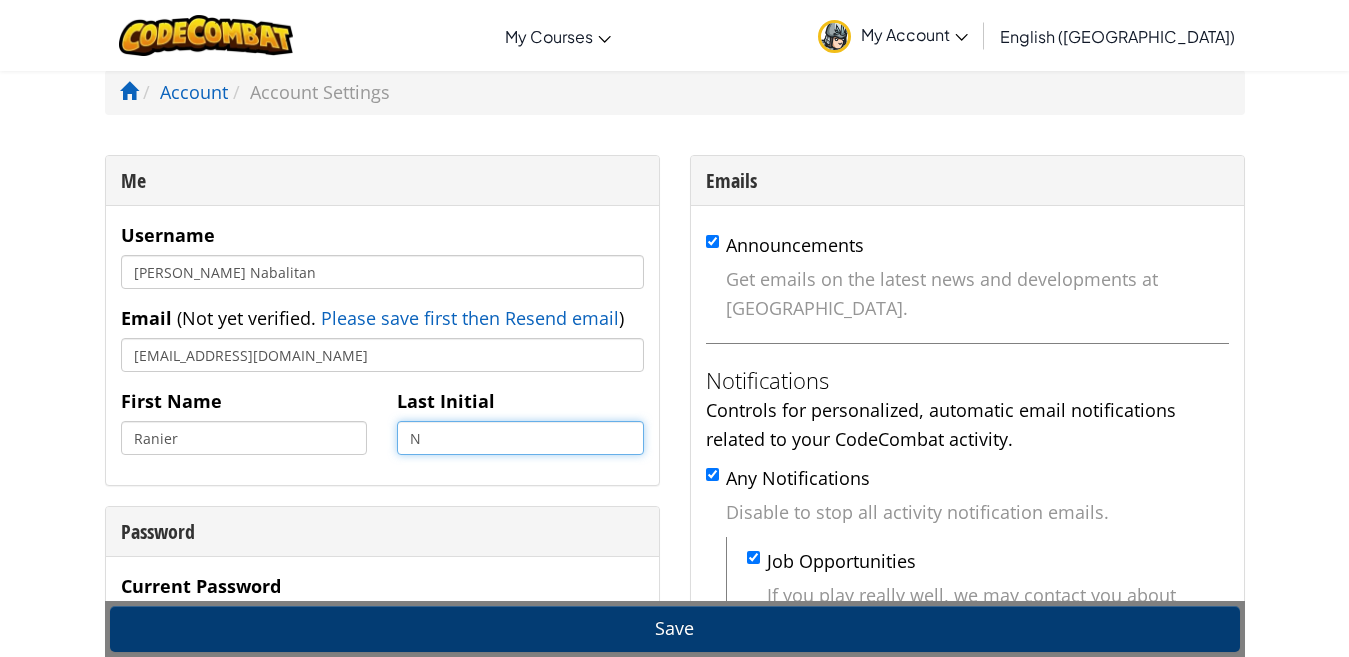 click on "N" at bounding box center (520, 438) 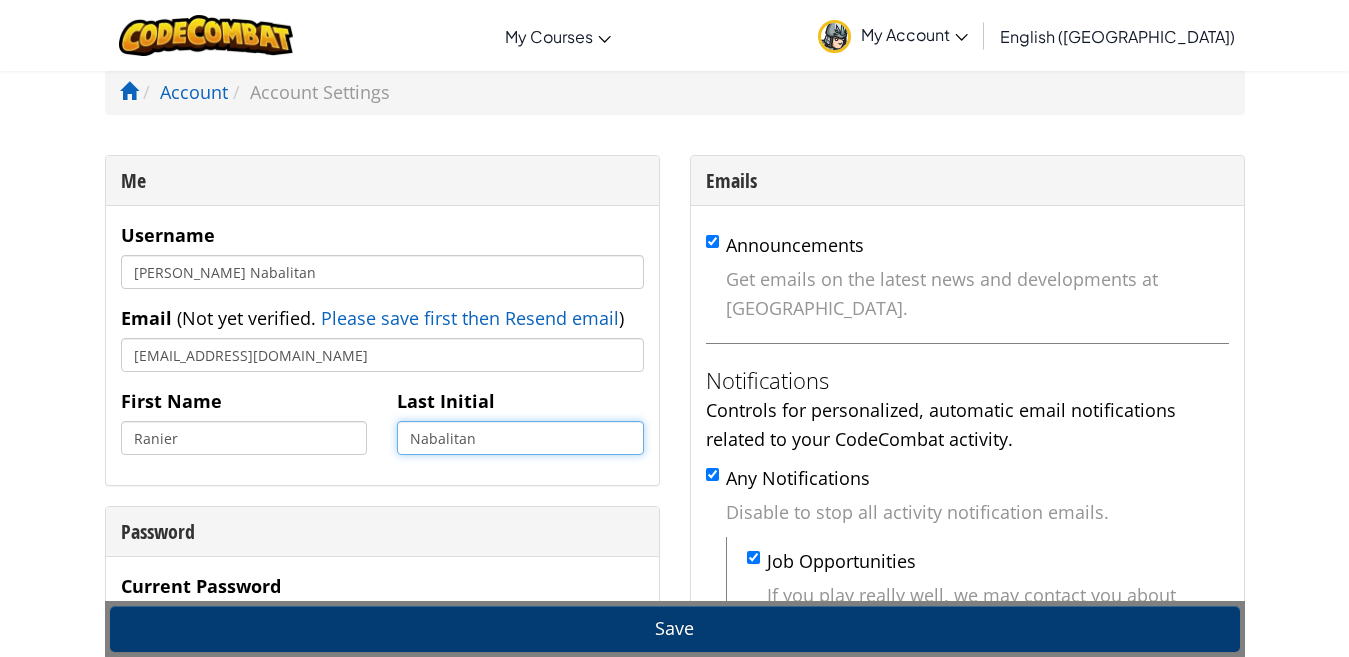 type on "Nabalitan" 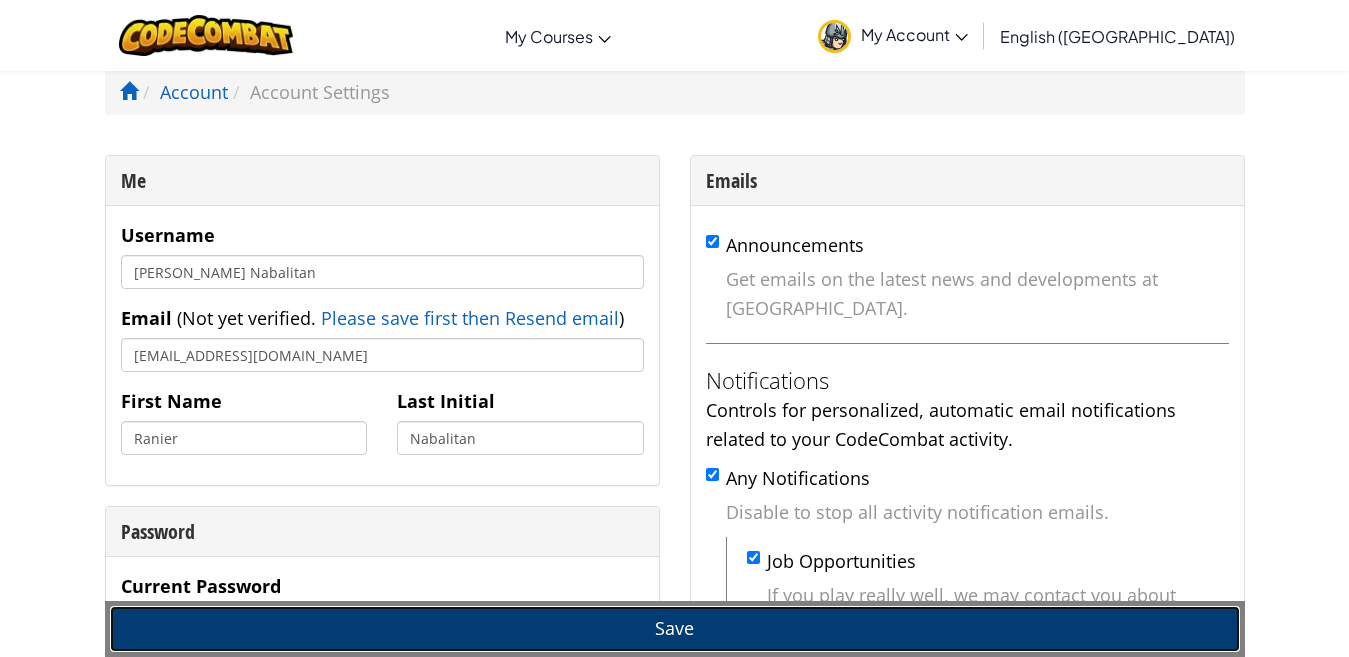 click on "Save" at bounding box center (675, 629) 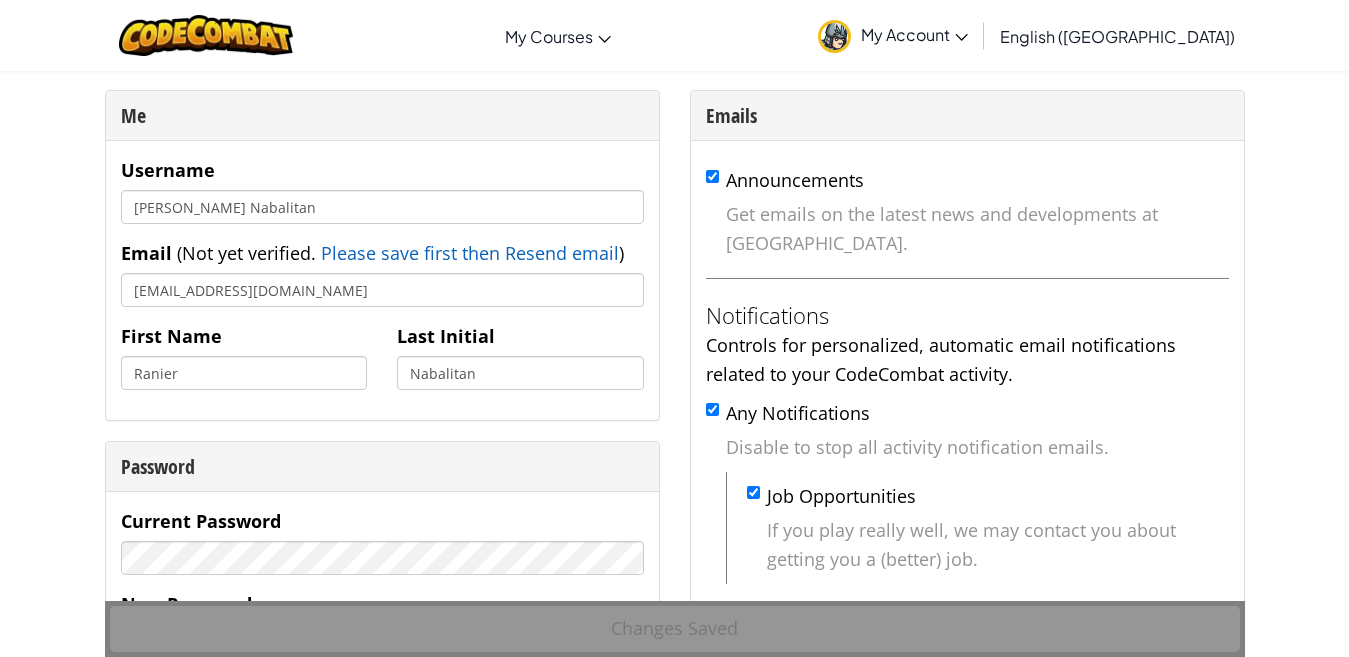 scroll, scrollTop: 0, scrollLeft: 0, axis: both 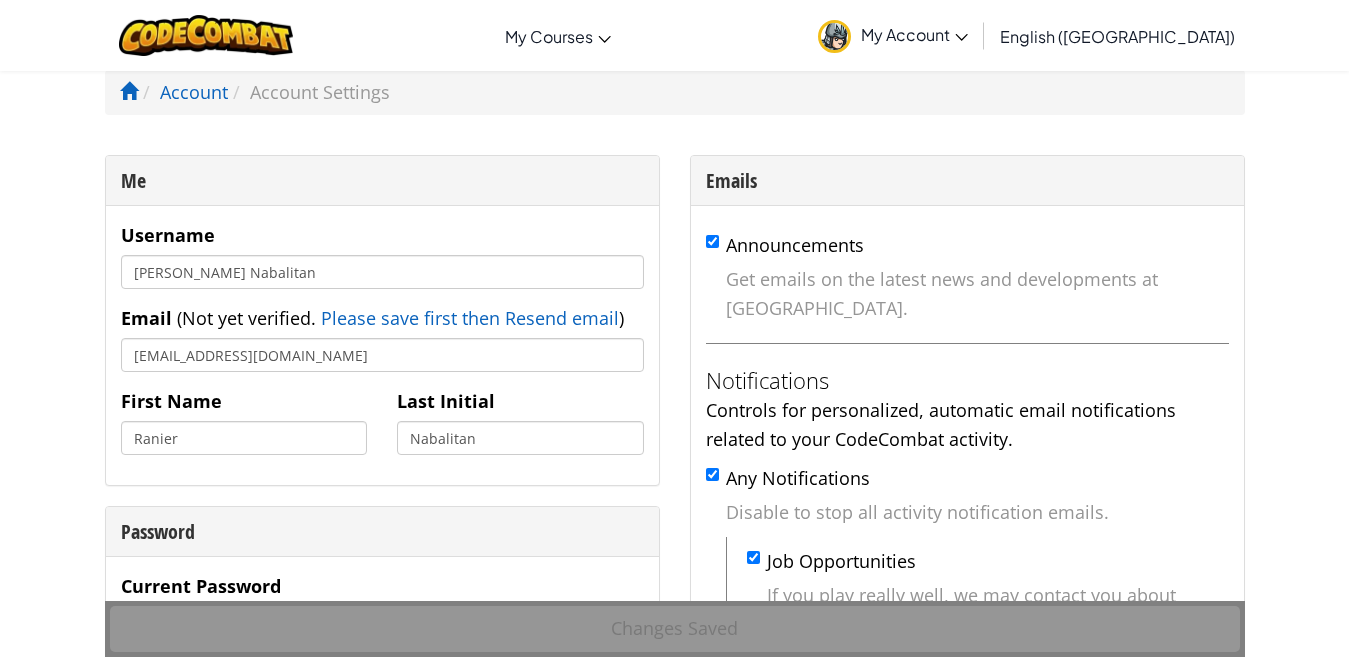 click on "My Account" at bounding box center [893, 35] 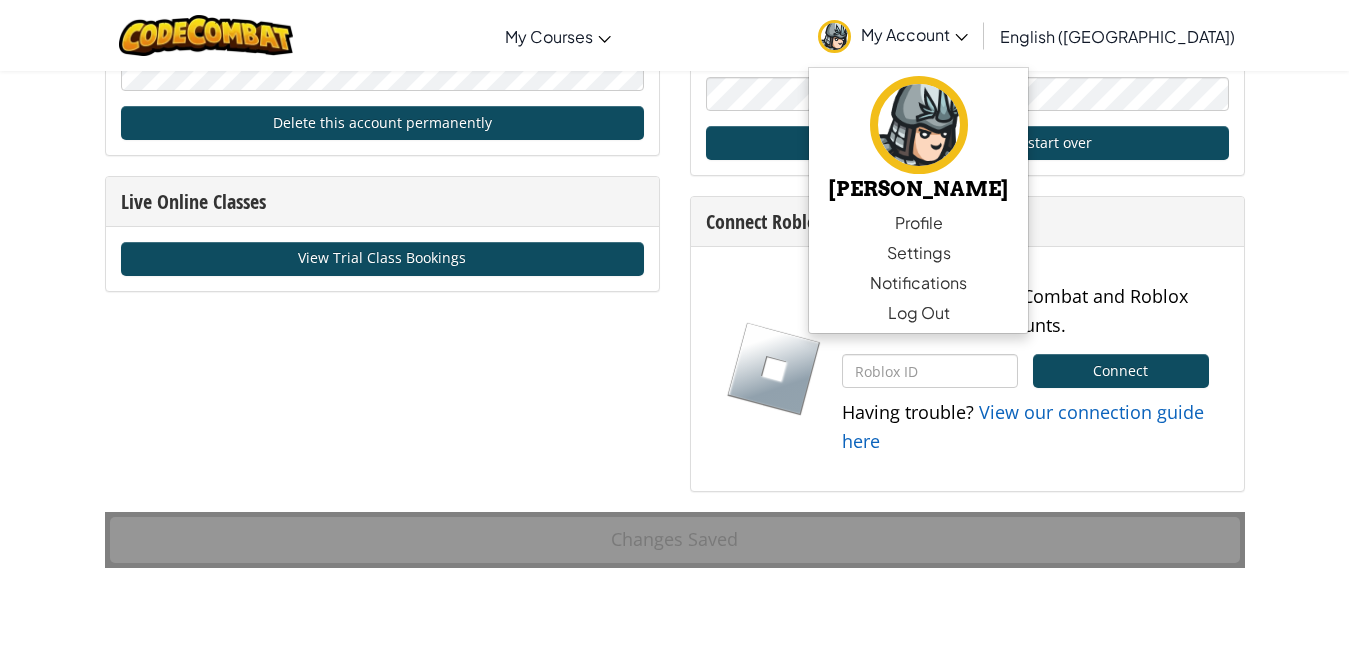 scroll, scrollTop: 1300, scrollLeft: 0, axis: vertical 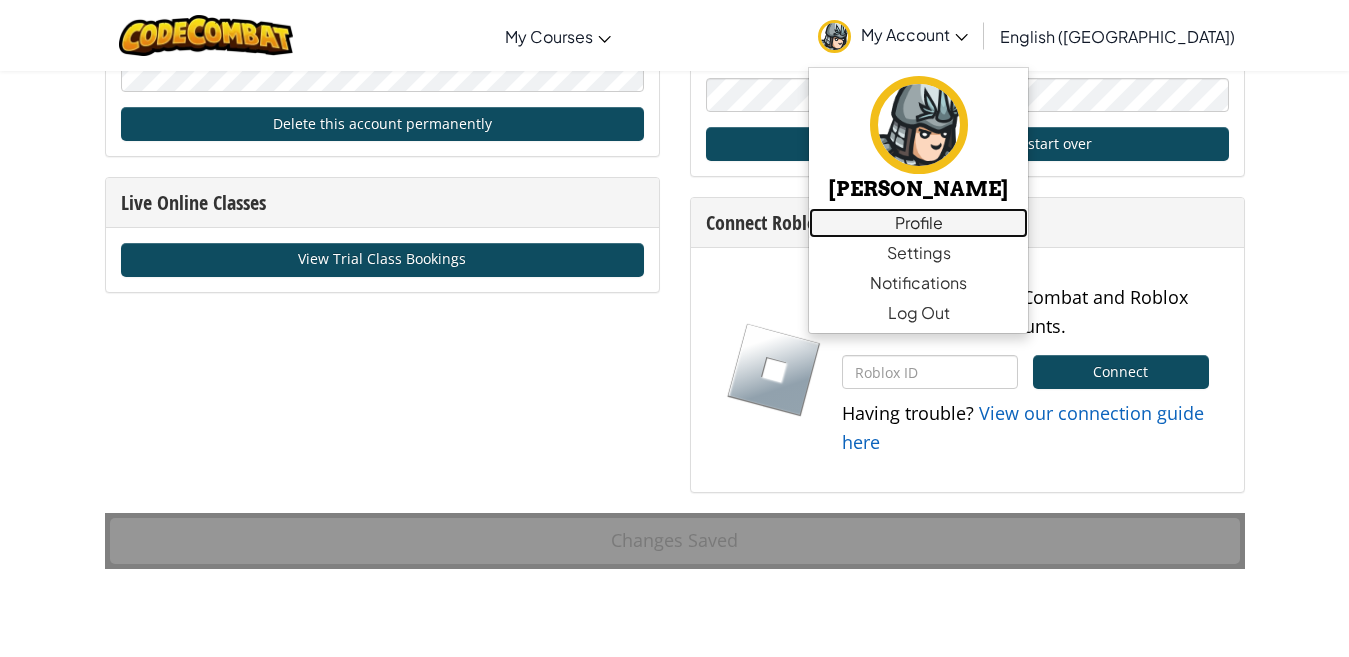 click on "Profile" at bounding box center [918, 223] 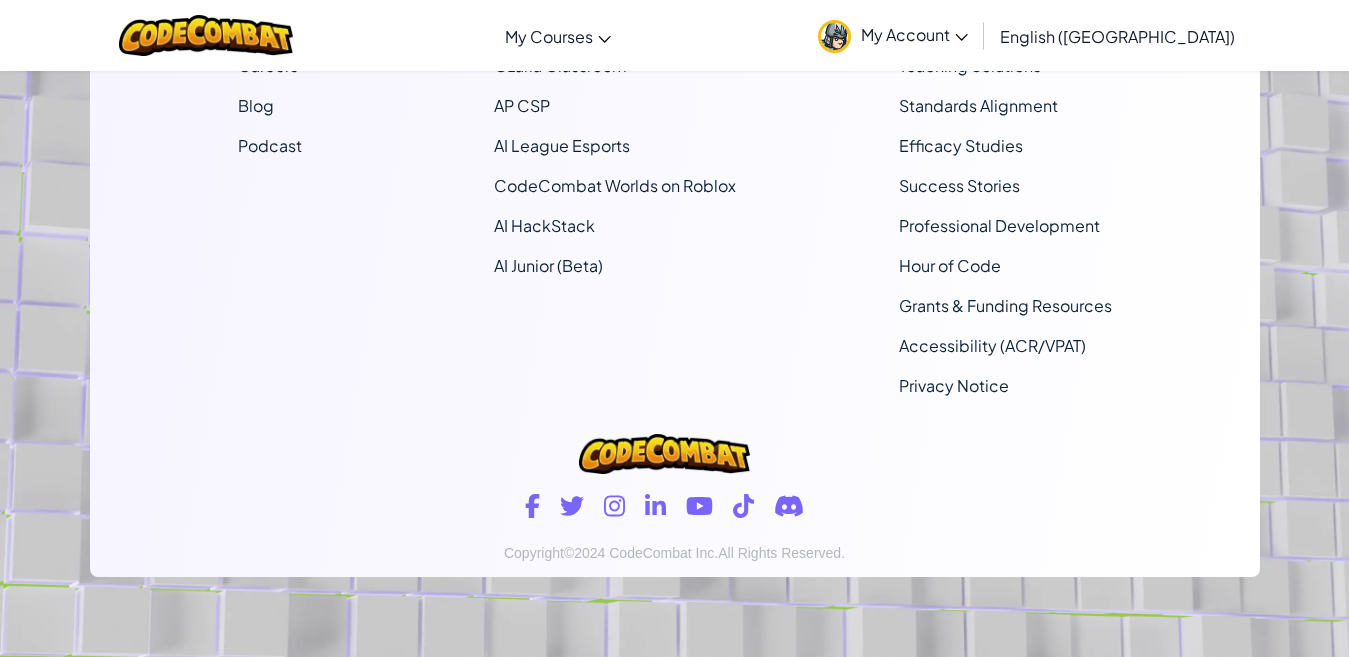 scroll, scrollTop: 0, scrollLeft: 0, axis: both 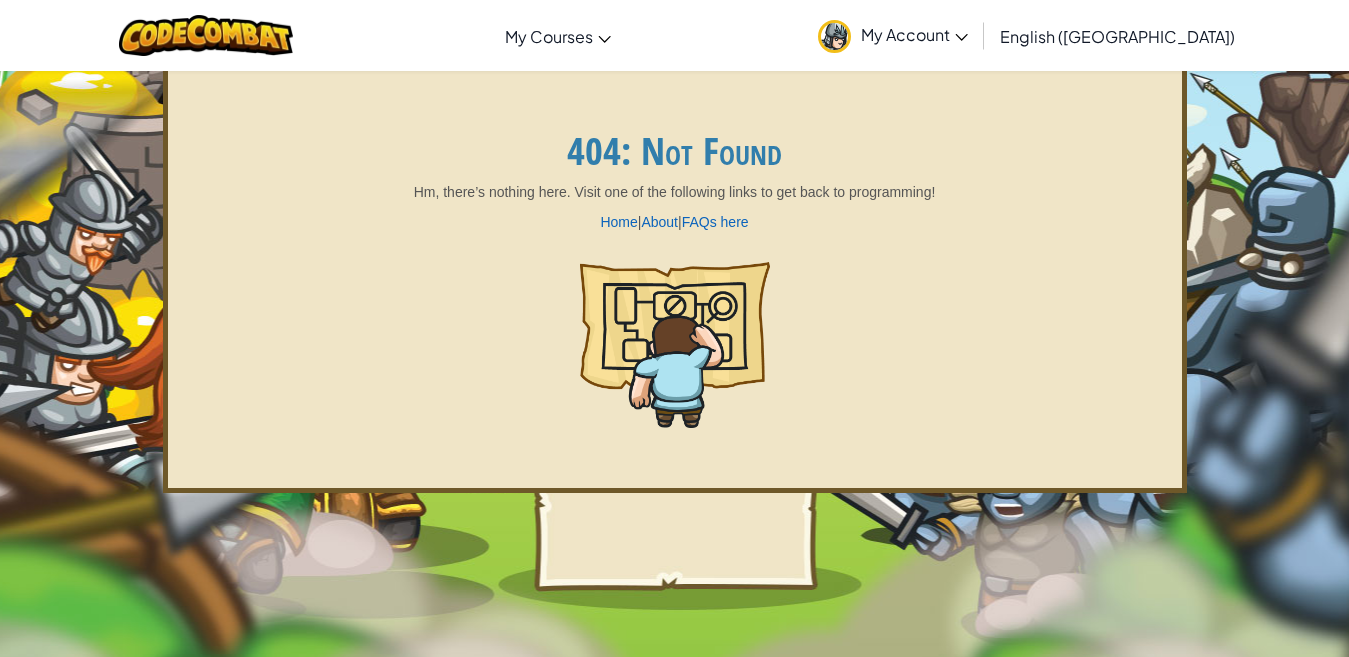 click on "My Account" at bounding box center (914, 34) 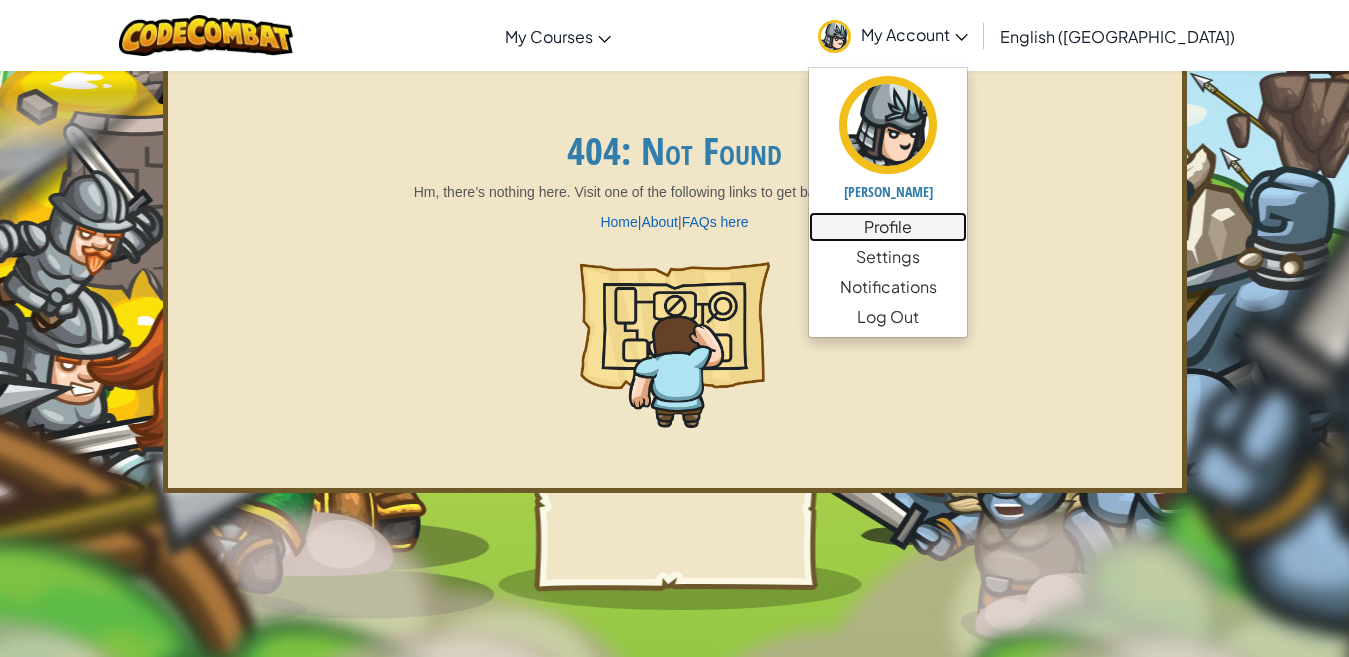 click on "Profile" at bounding box center [888, 227] 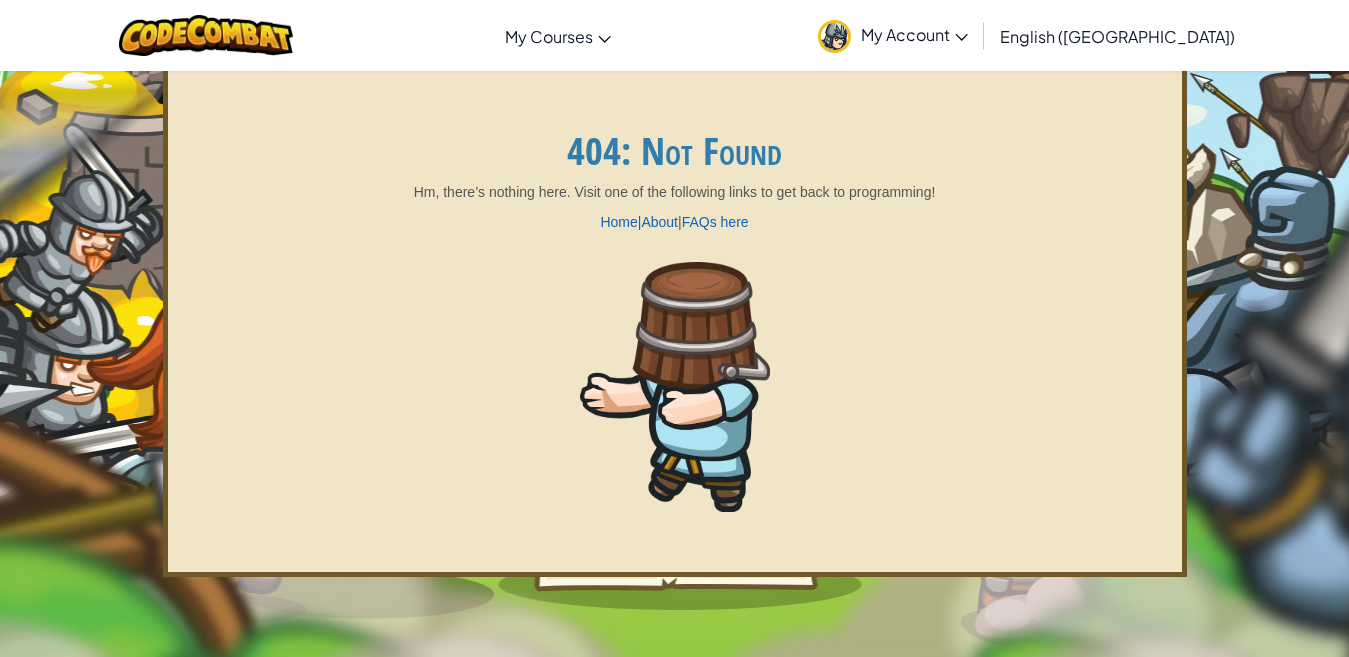 click on "My Account" at bounding box center [914, 34] 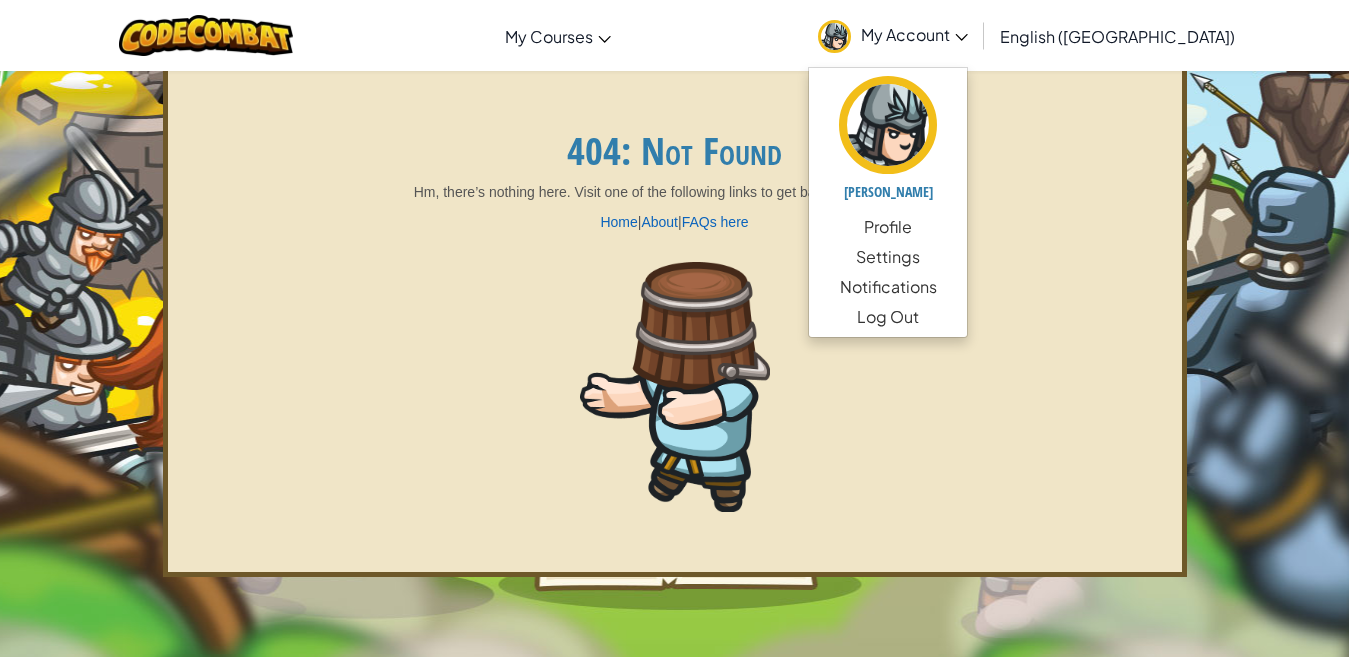 click on "My Account" at bounding box center [893, 35] 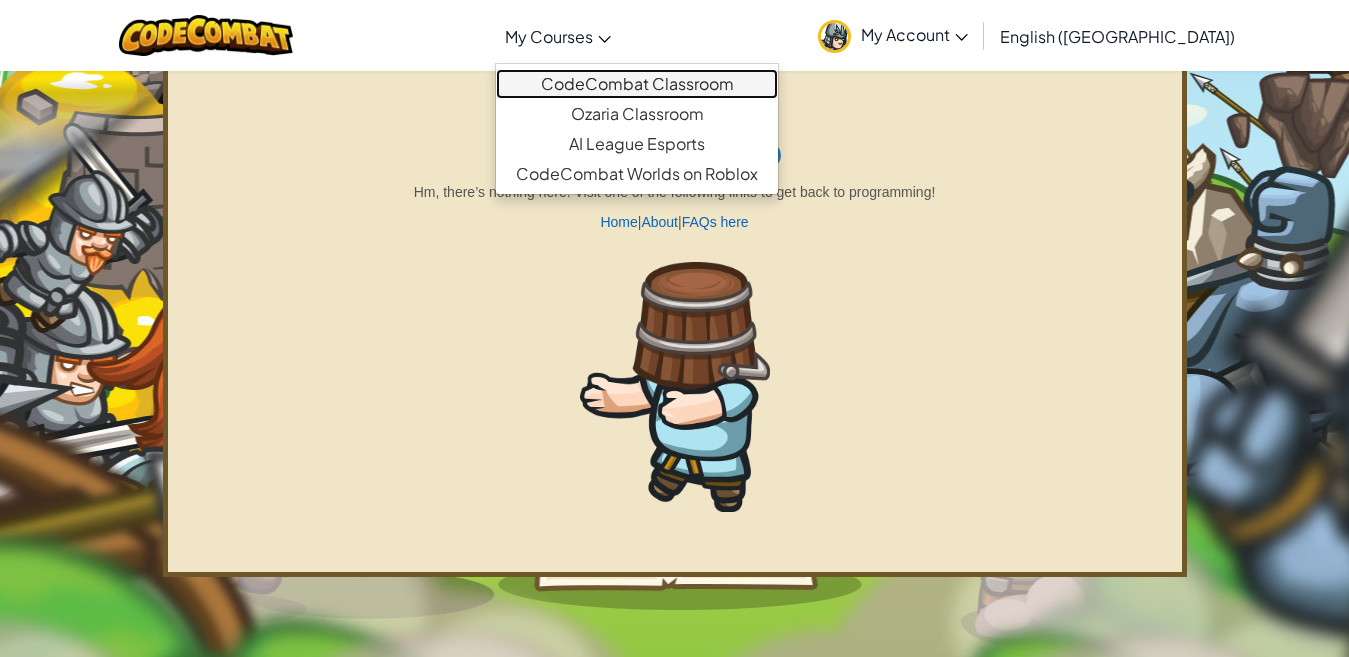 click on "CodeCombat Classroom" at bounding box center (637, 84) 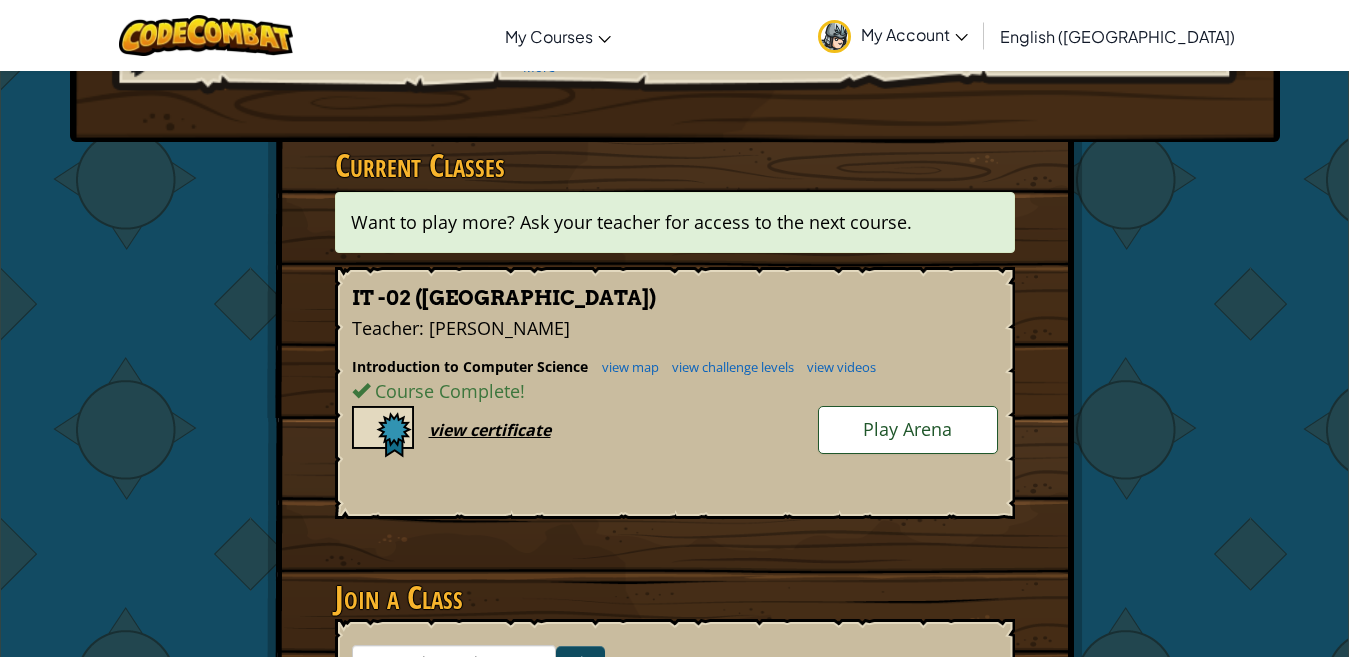 scroll, scrollTop: 400, scrollLeft: 0, axis: vertical 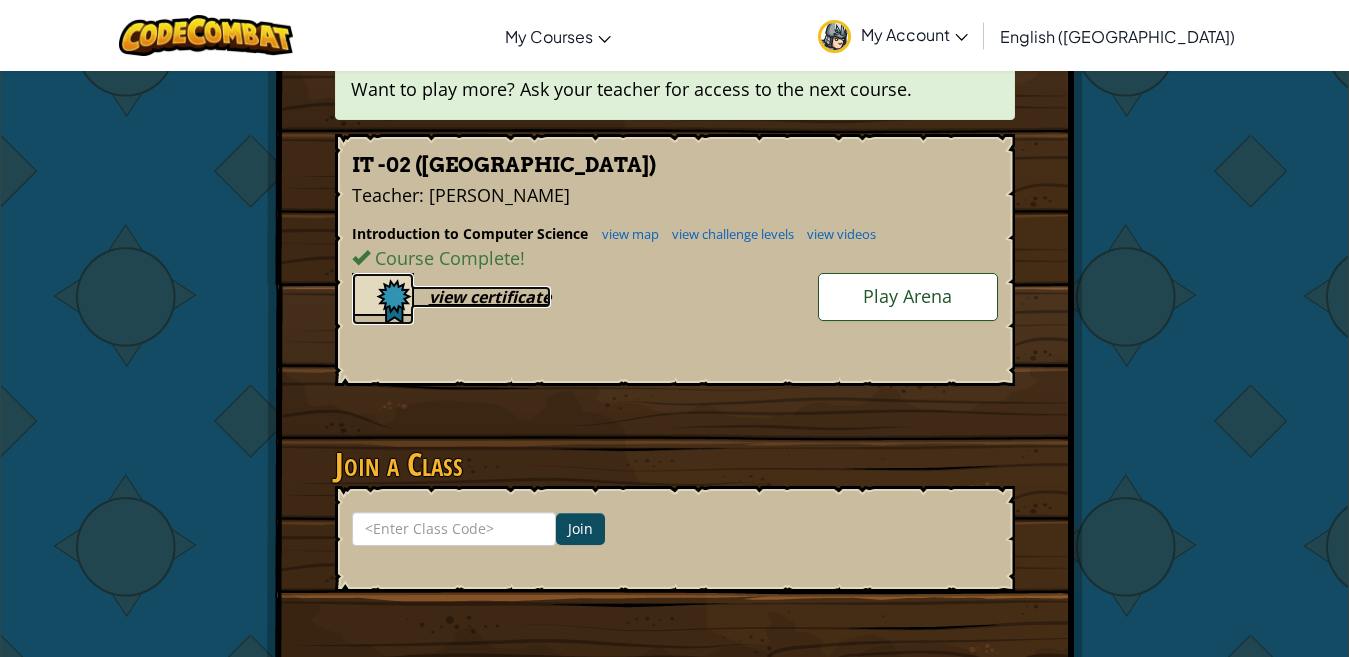 click on "view certificate" at bounding box center (490, 297) 